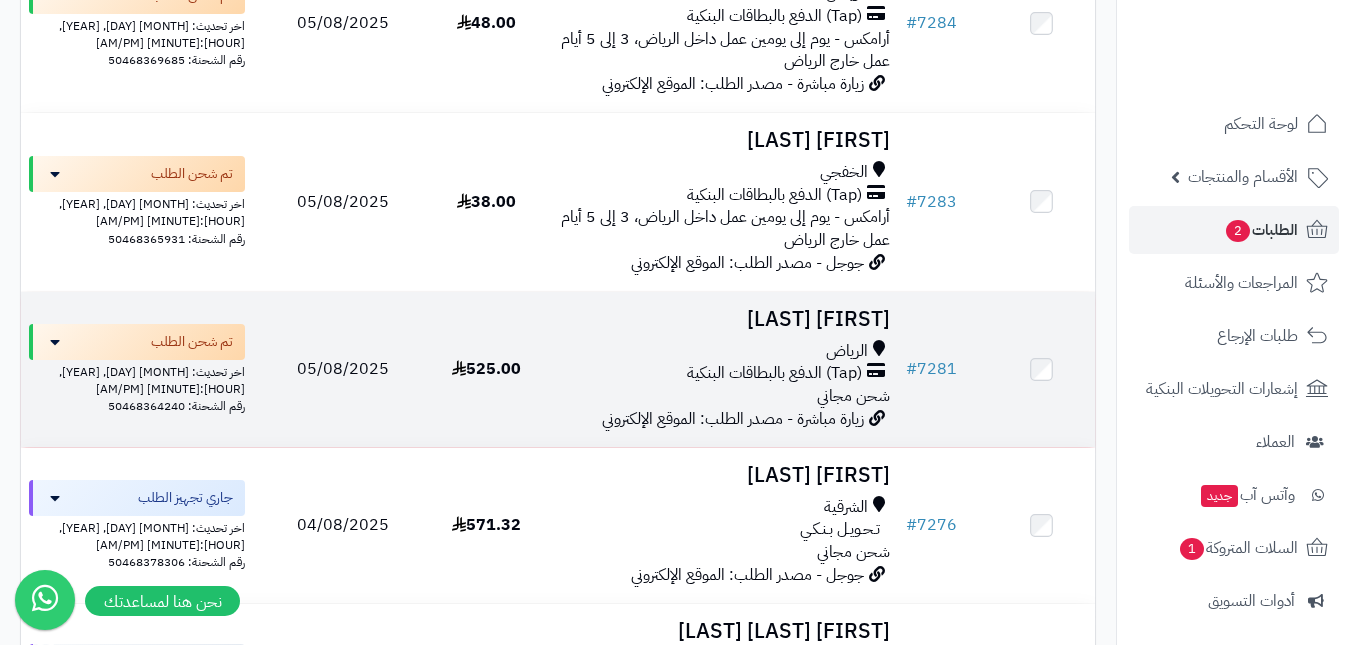 scroll, scrollTop: 1500, scrollLeft: 0, axis: vertical 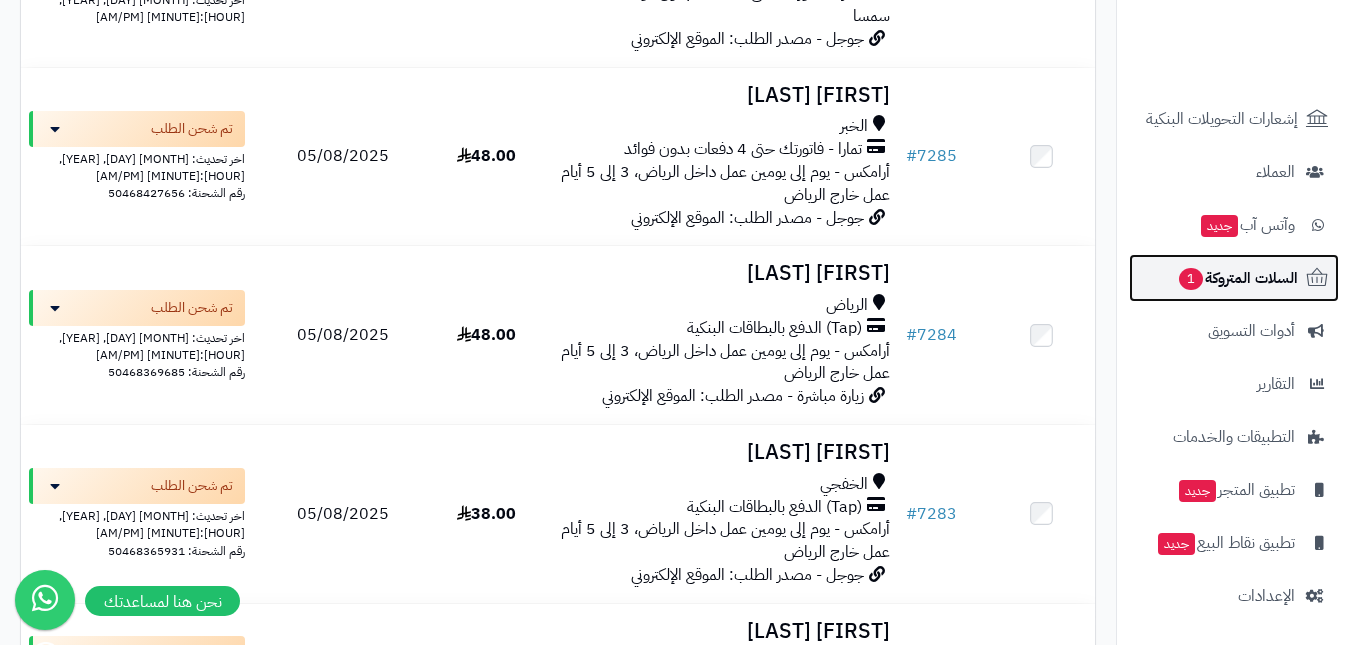 click on "السلات المتروكة  1" at bounding box center (1237, 278) 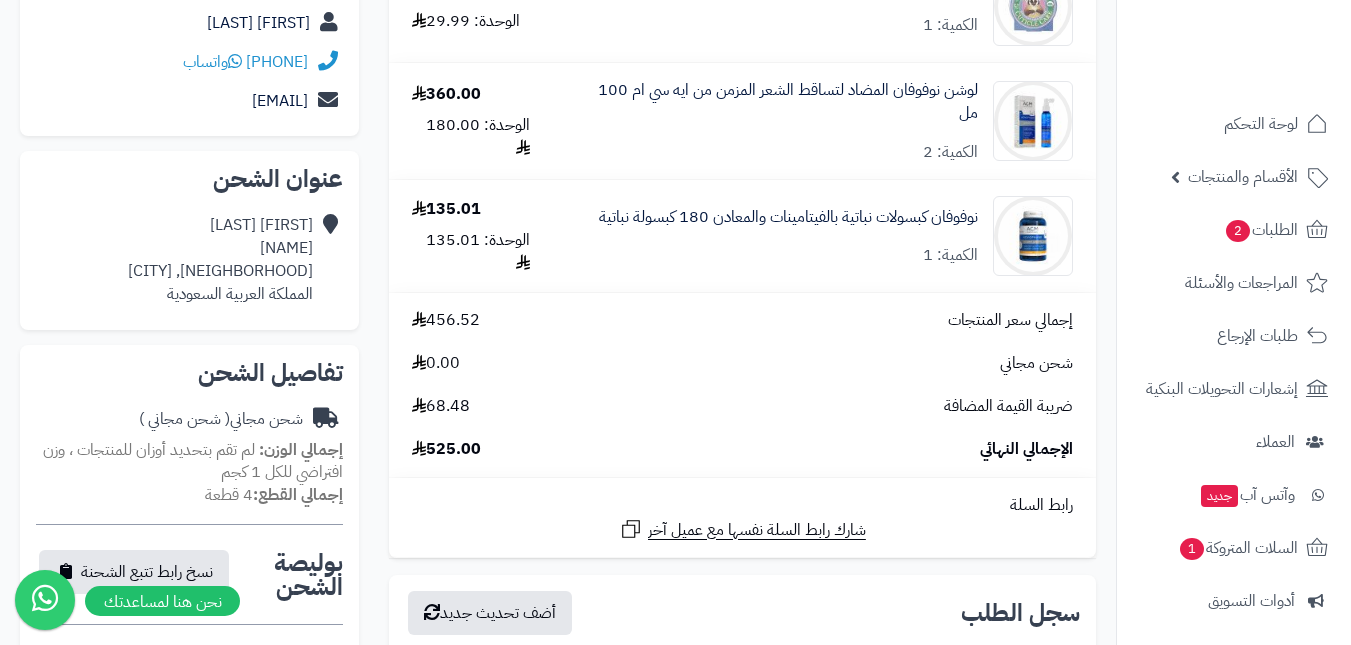scroll, scrollTop: 300, scrollLeft: 0, axis: vertical 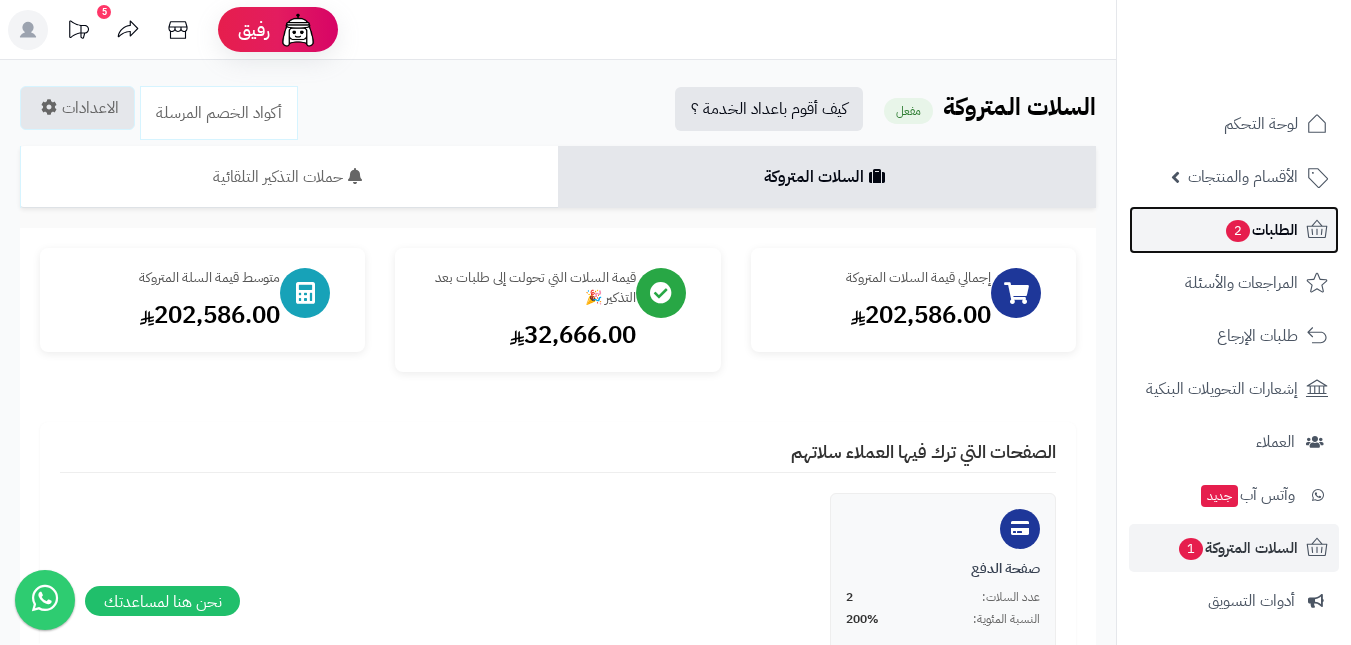 click on "الطلبات  2" at bounding box center [1261, 230] 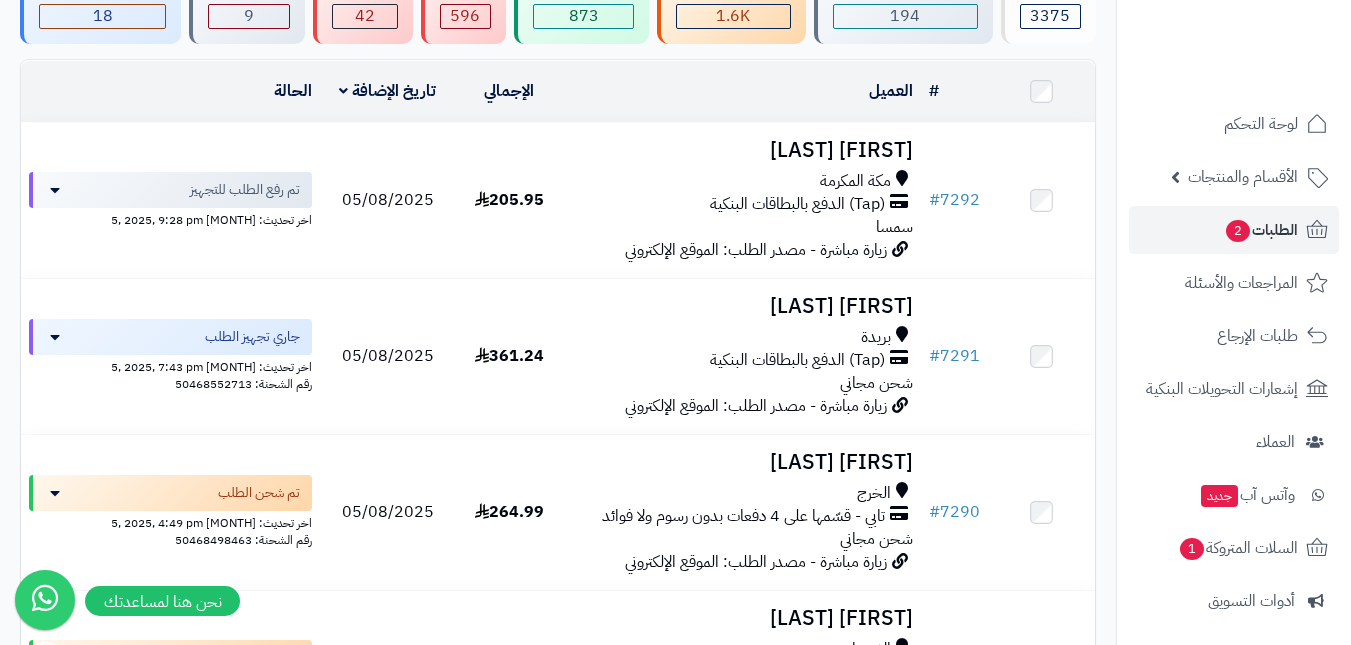 scroll, scrollTop: 200, scrollLeft: 0, axis: vertical 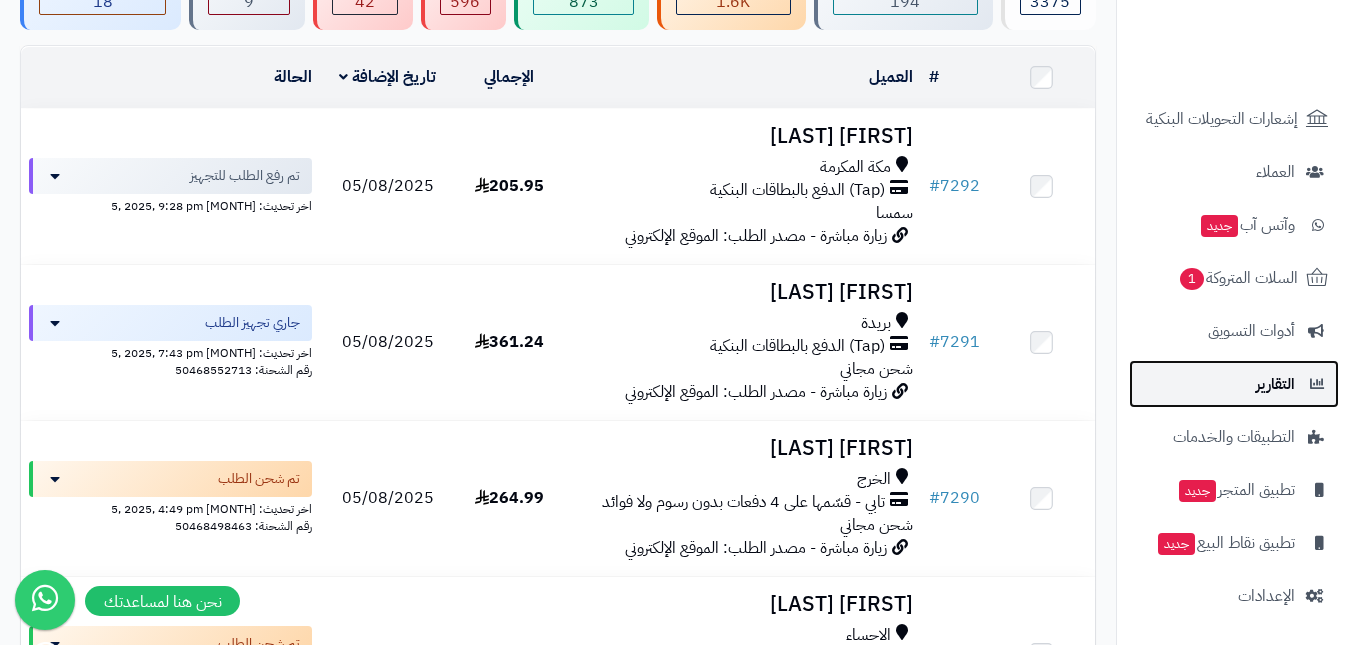 click on "التقارير" at bounding box center [1234, 384] 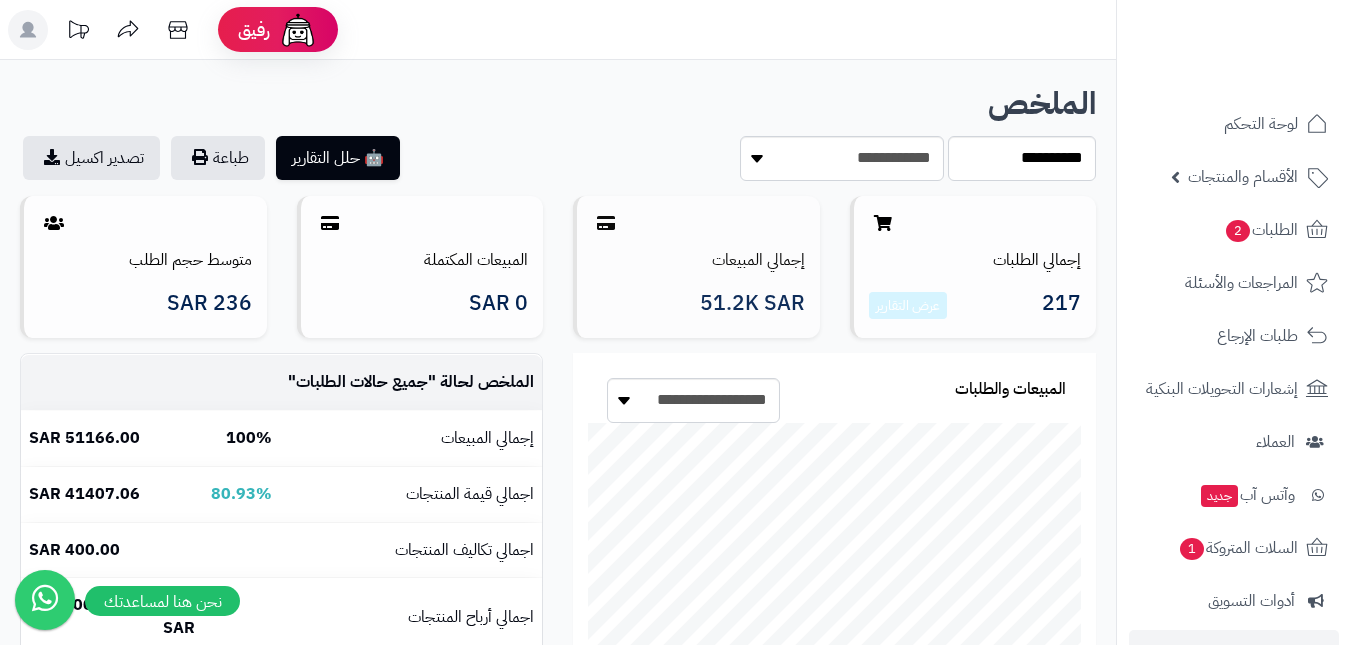 scroll, scrollTop: 0, scrollLeft: 0, axis: both 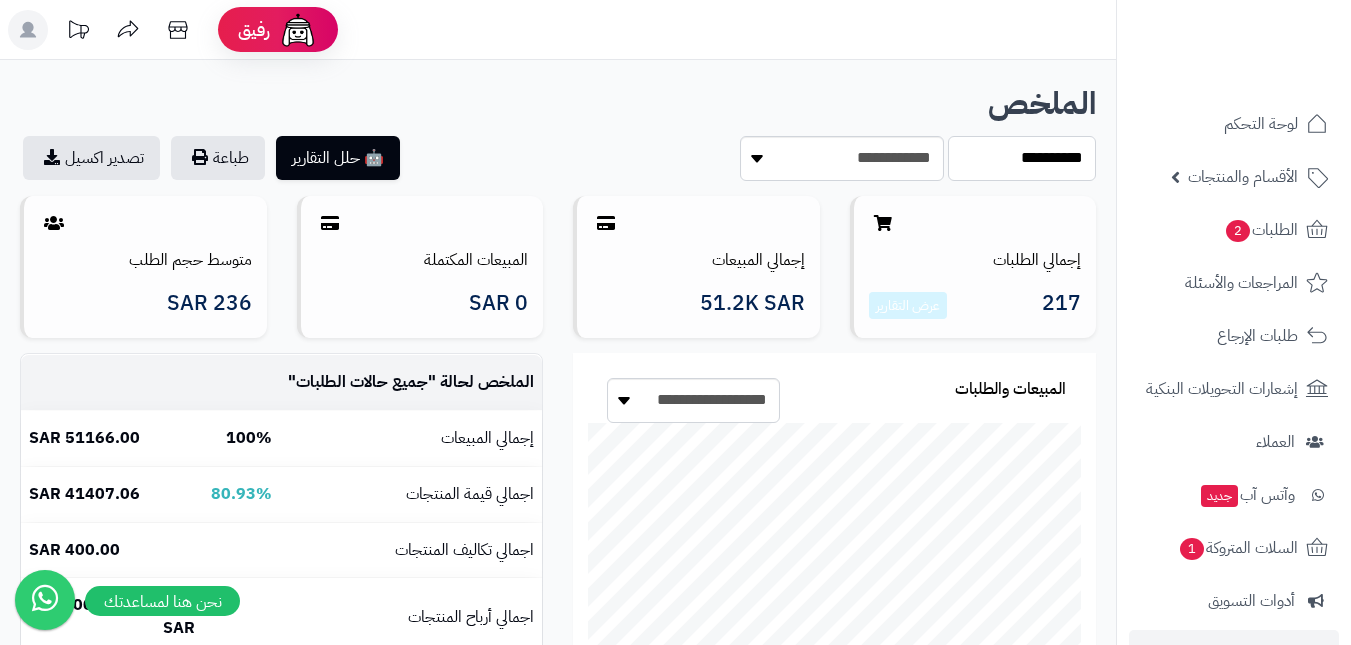 click on "**********" at bounding box center [1022, 158] 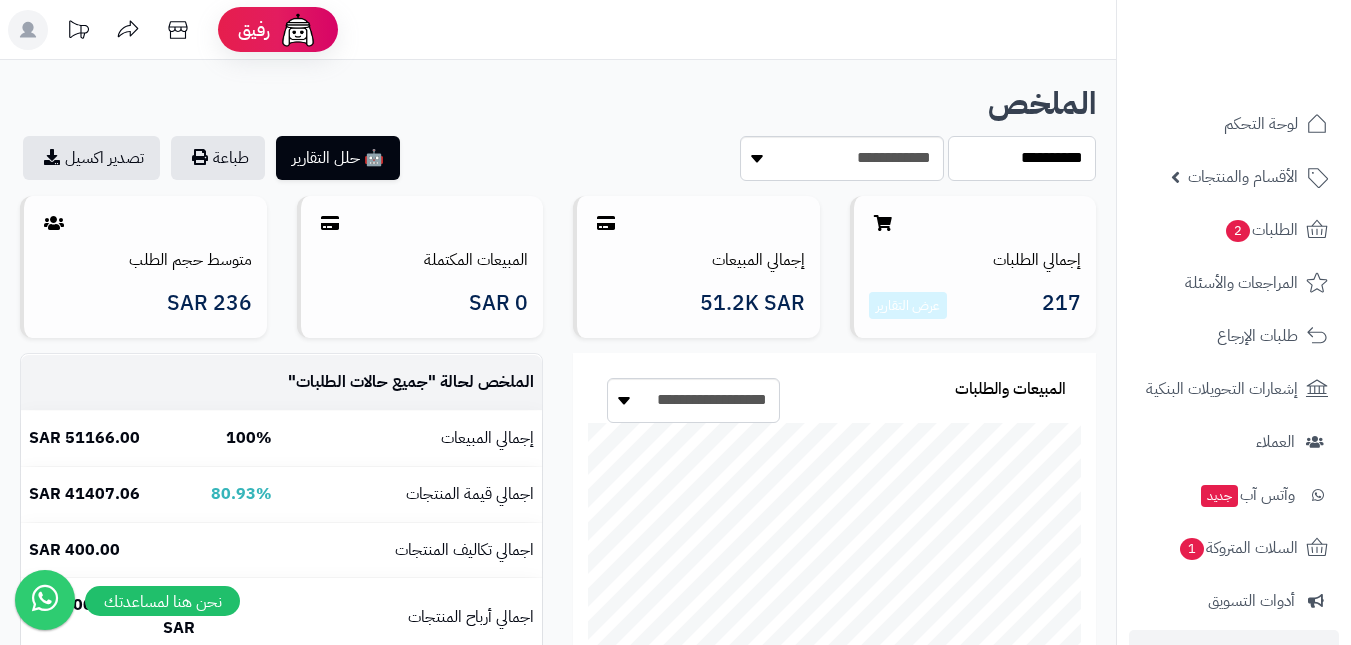 click on "**********" at bounding box center (1022, 158) 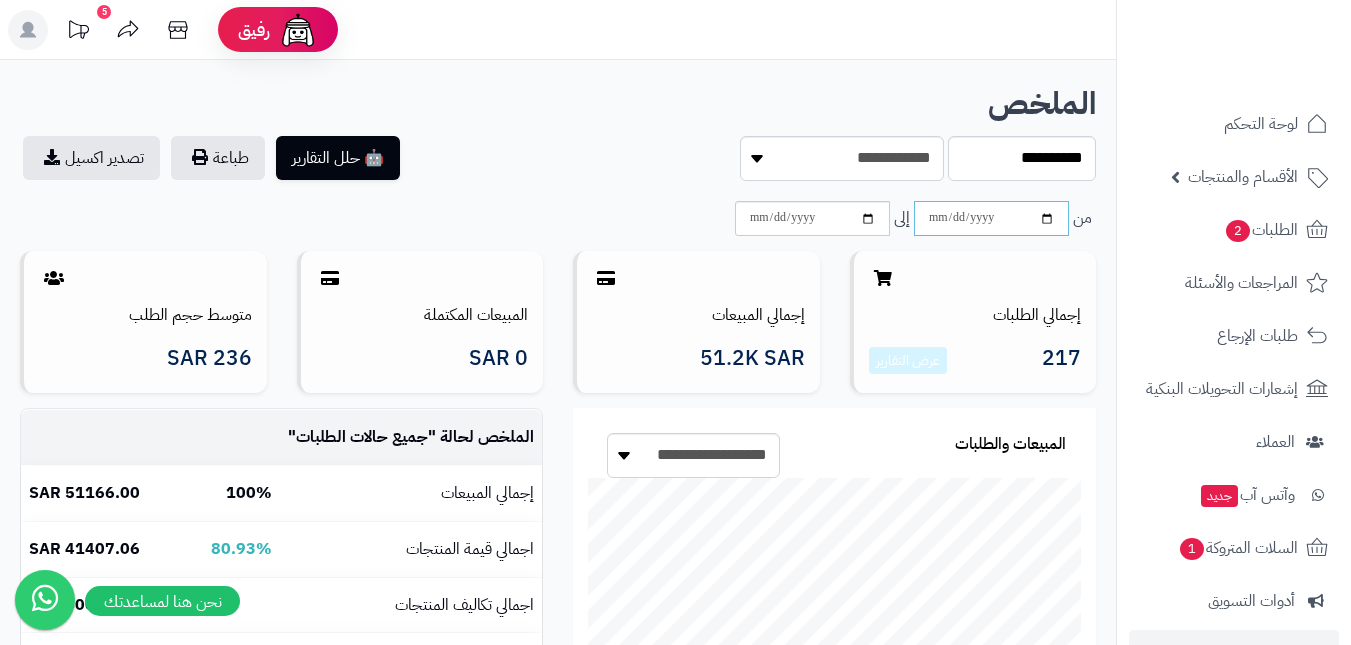 click at bounding box center (991, 218) 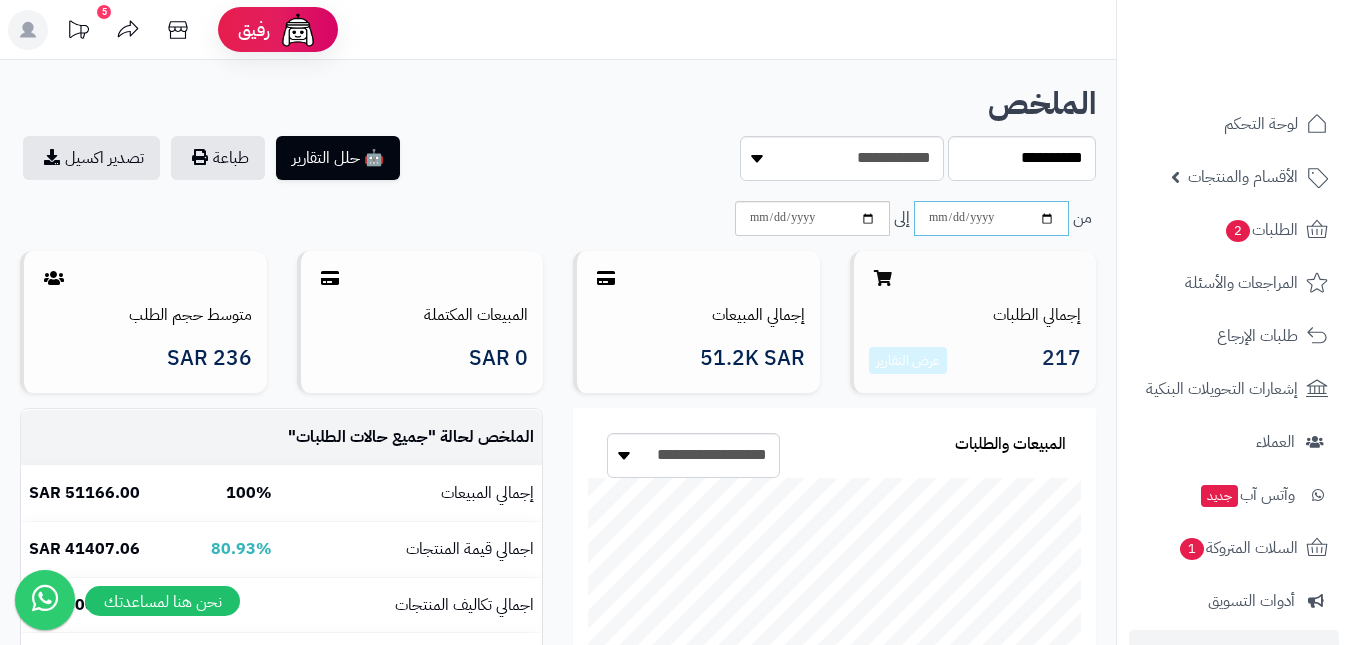 type on "**********" 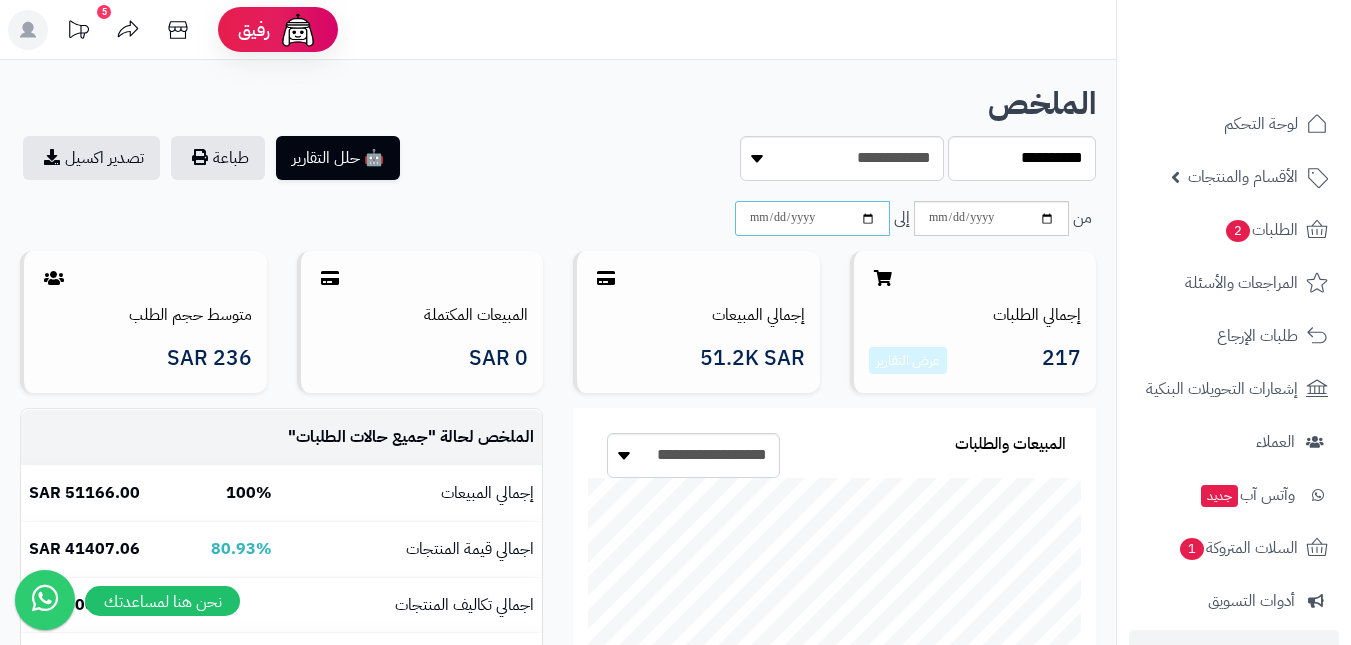click at bounding box center (812, 218) 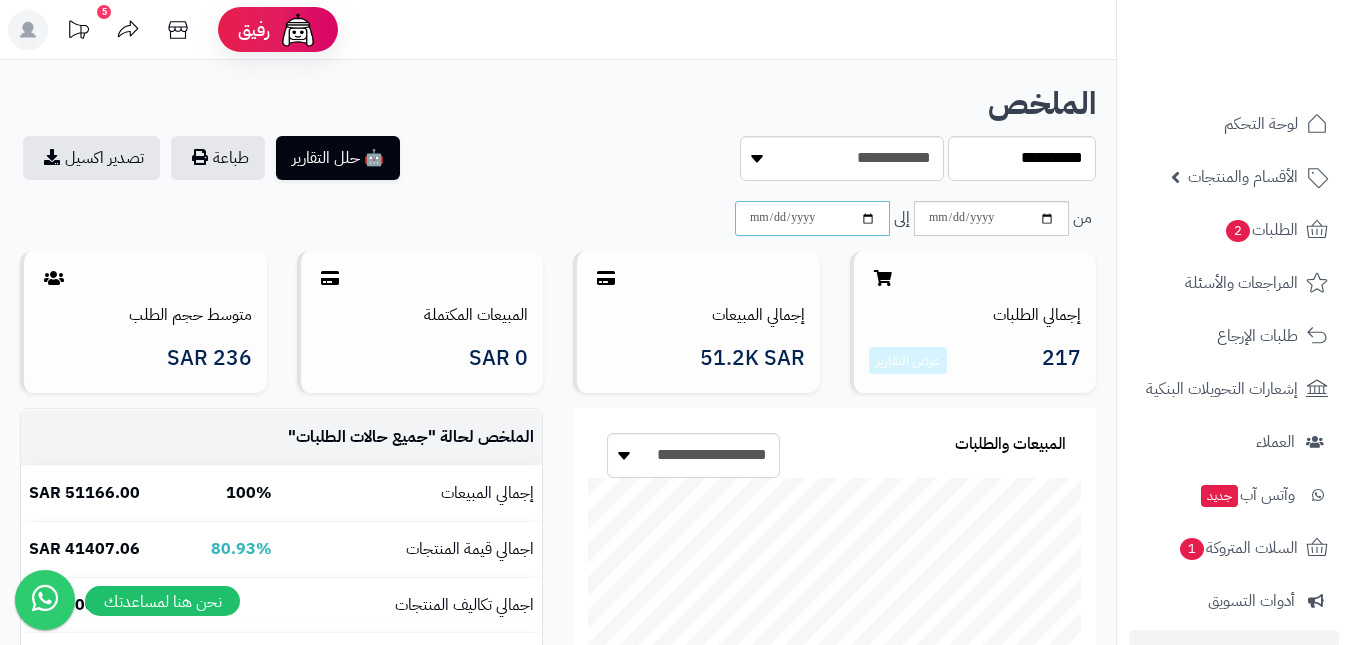 type on "**********" 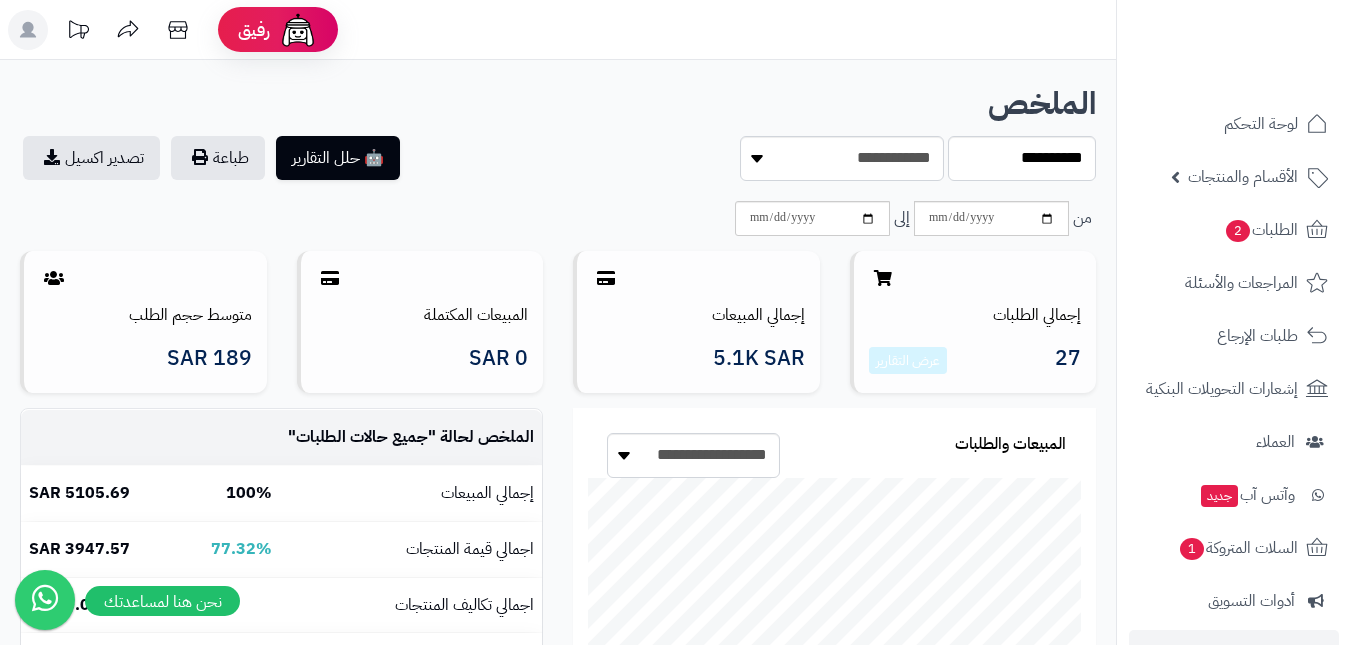 scroll, scrollTop: 0, scrollLeft: 0, axis: both 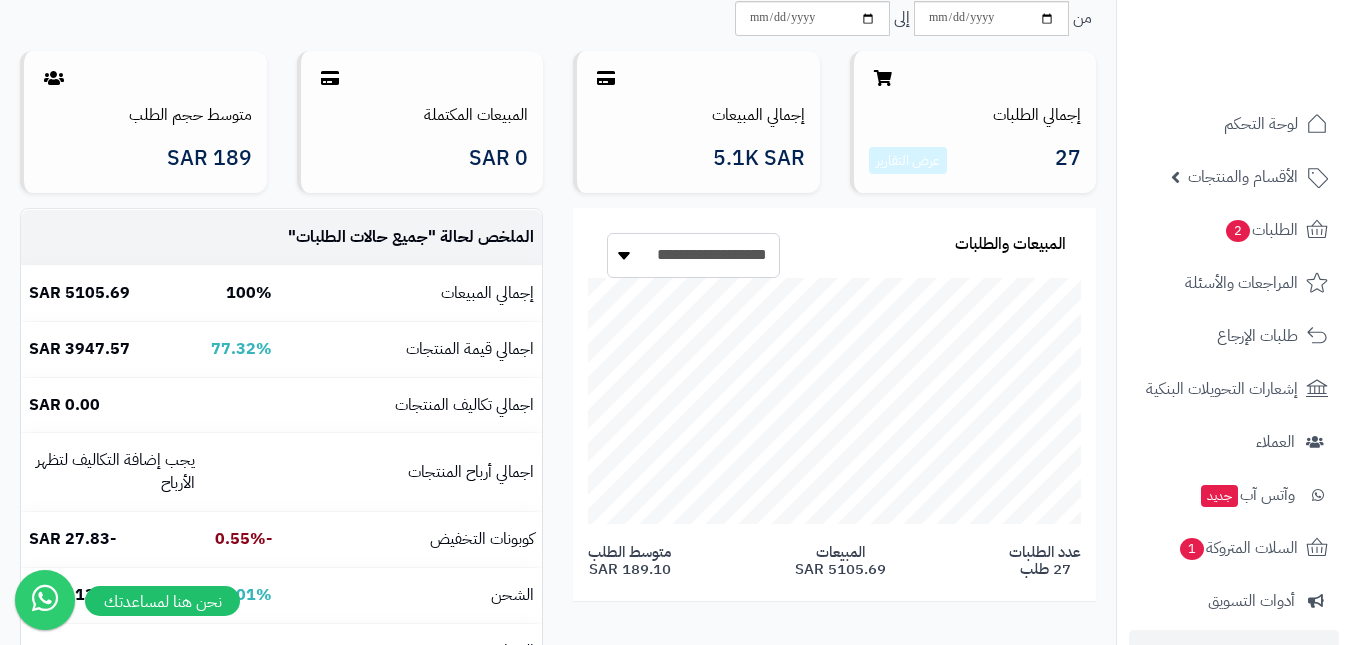click on "**********" at bounding box center (693, 255) 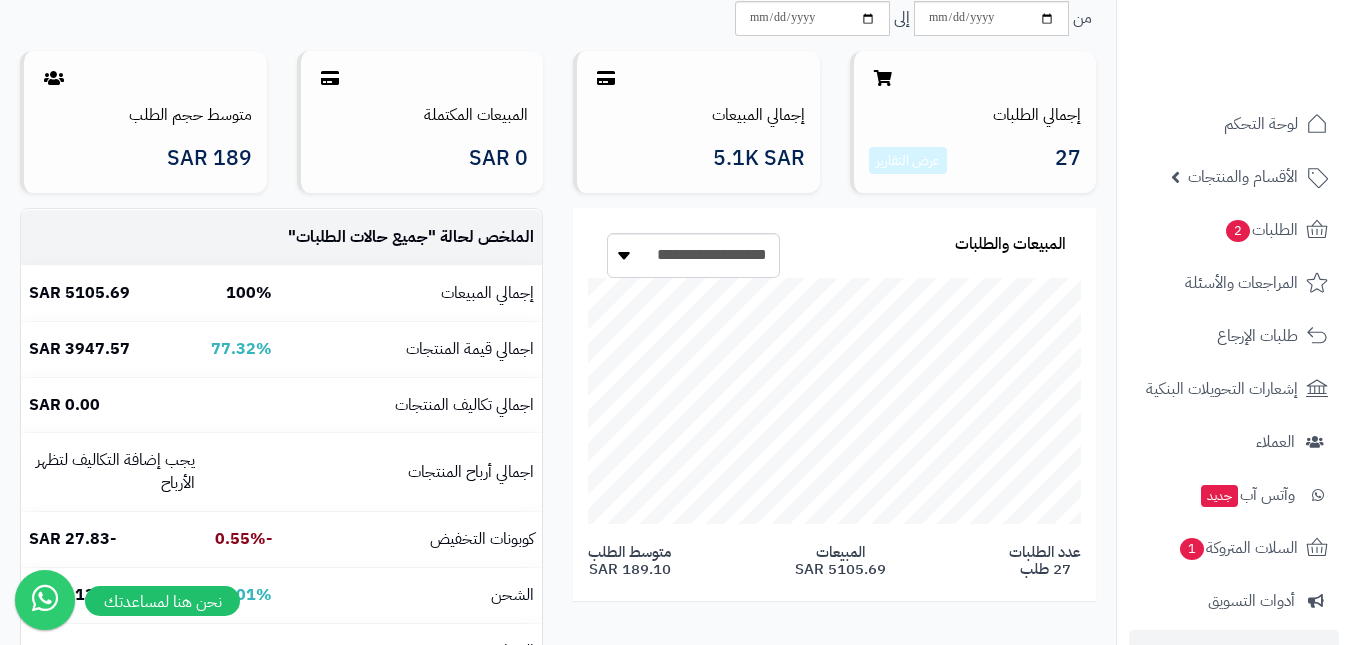 click on "**********" at bounding box center (834, 244) 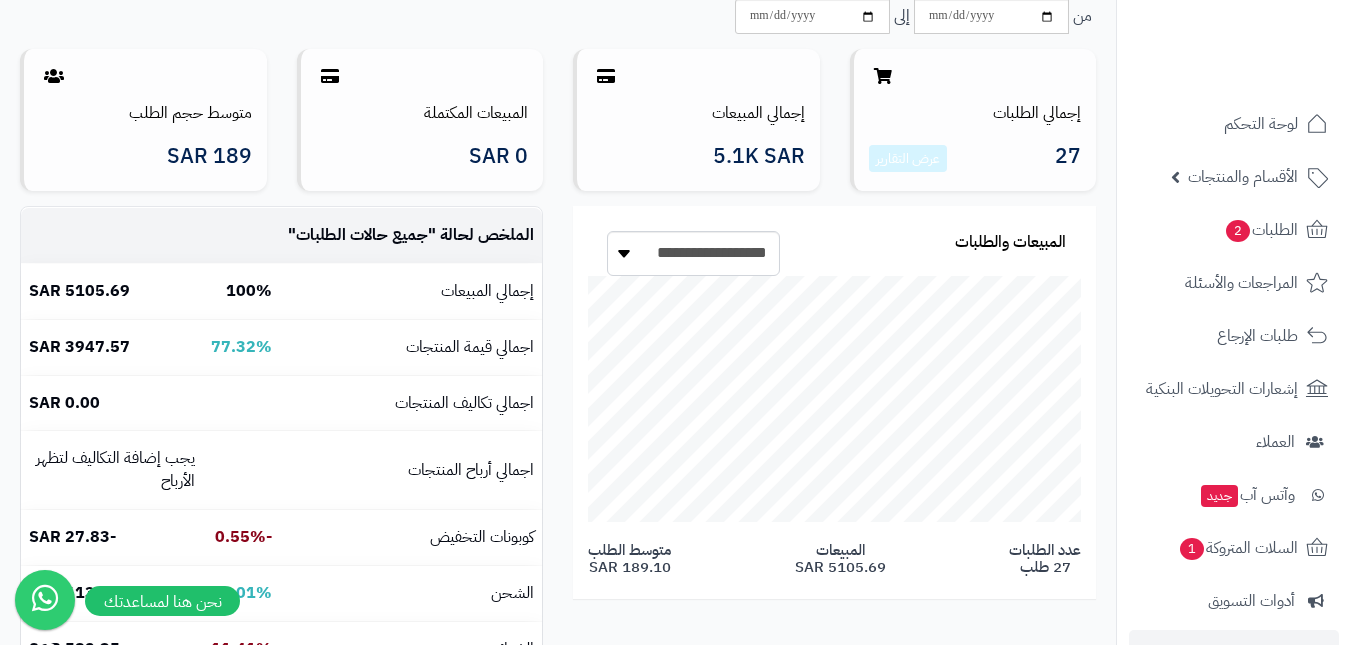 scroll, scrollTop: 200, scrollLeft: 0, axis: vertical 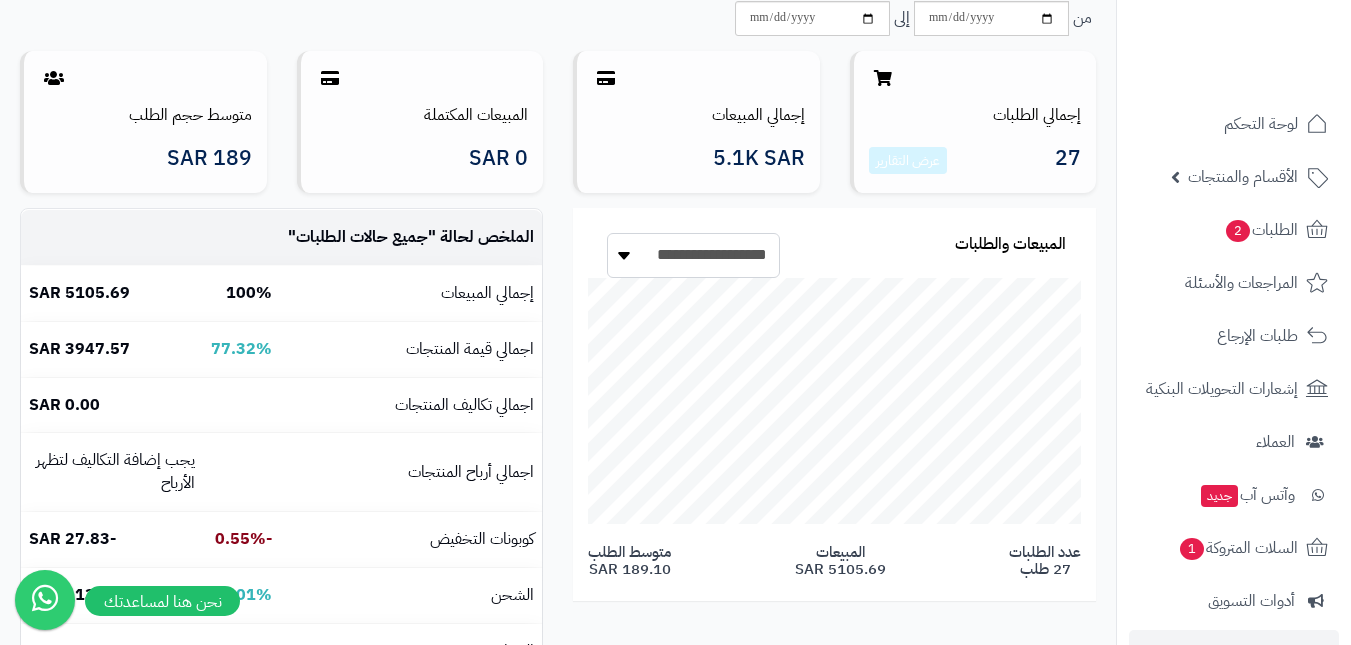 click on "**********" at bounding box center [693, 255] 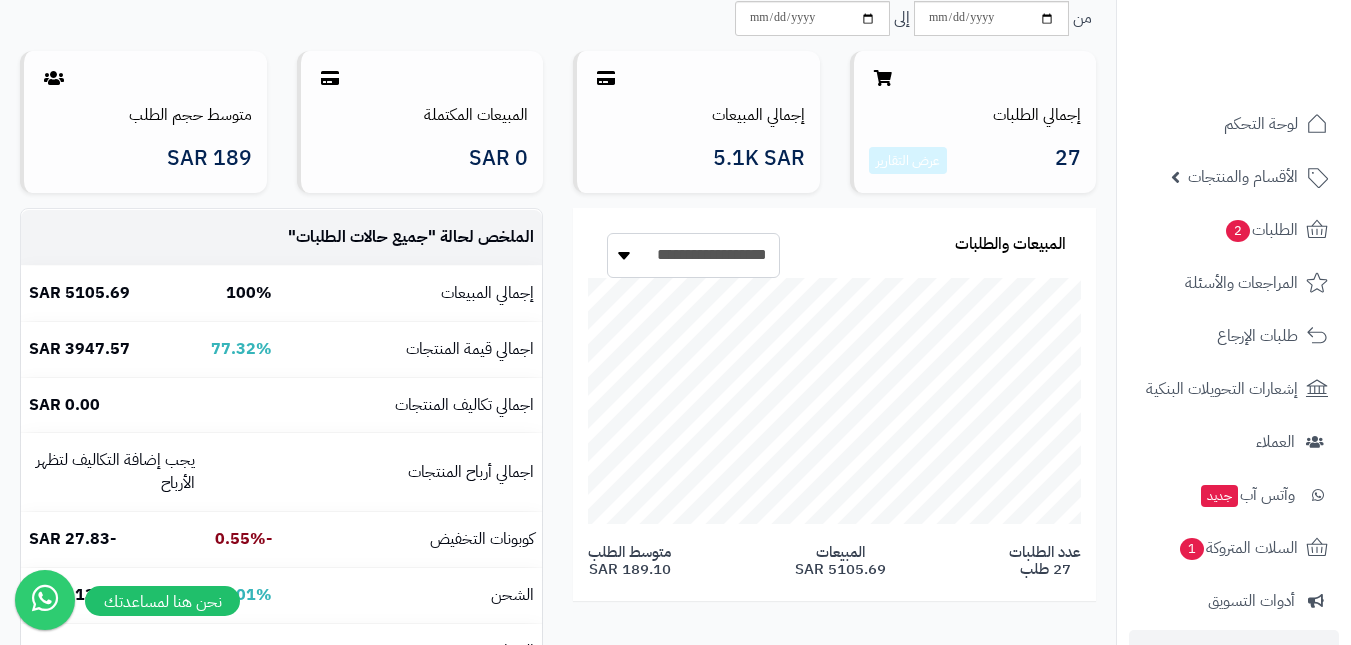 select on "*" 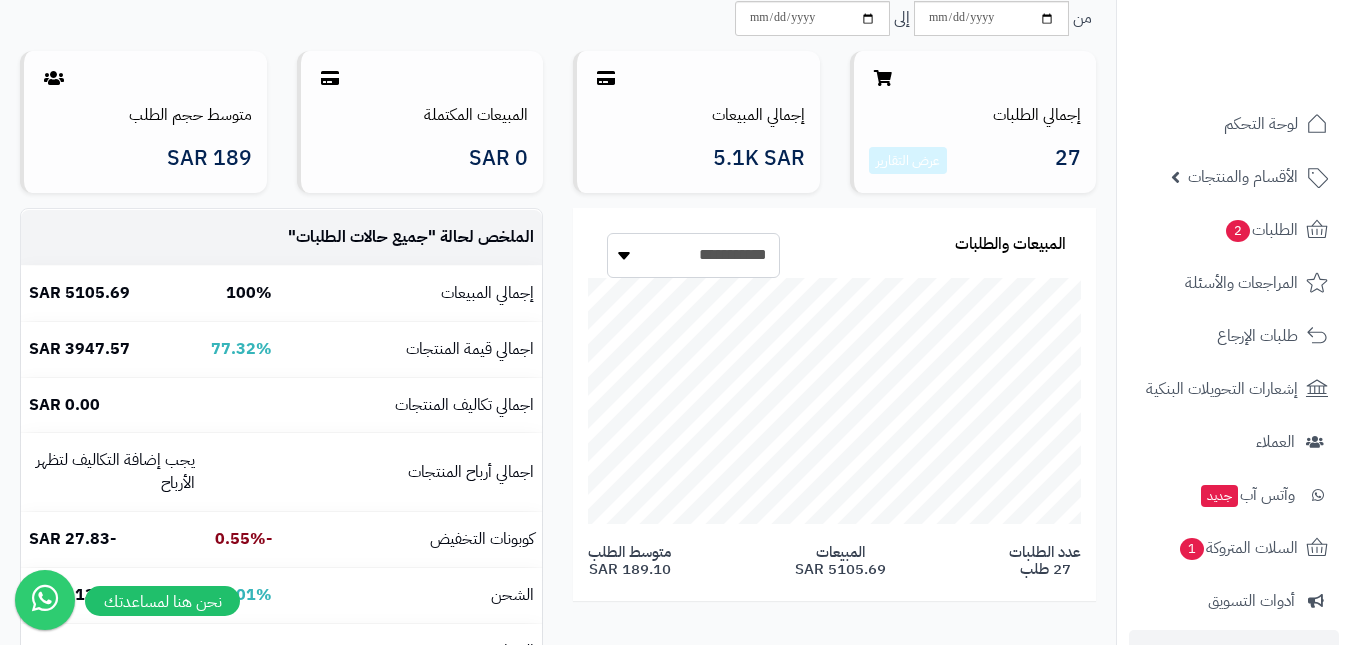 click on "**********" at bounding box center [693, 255] 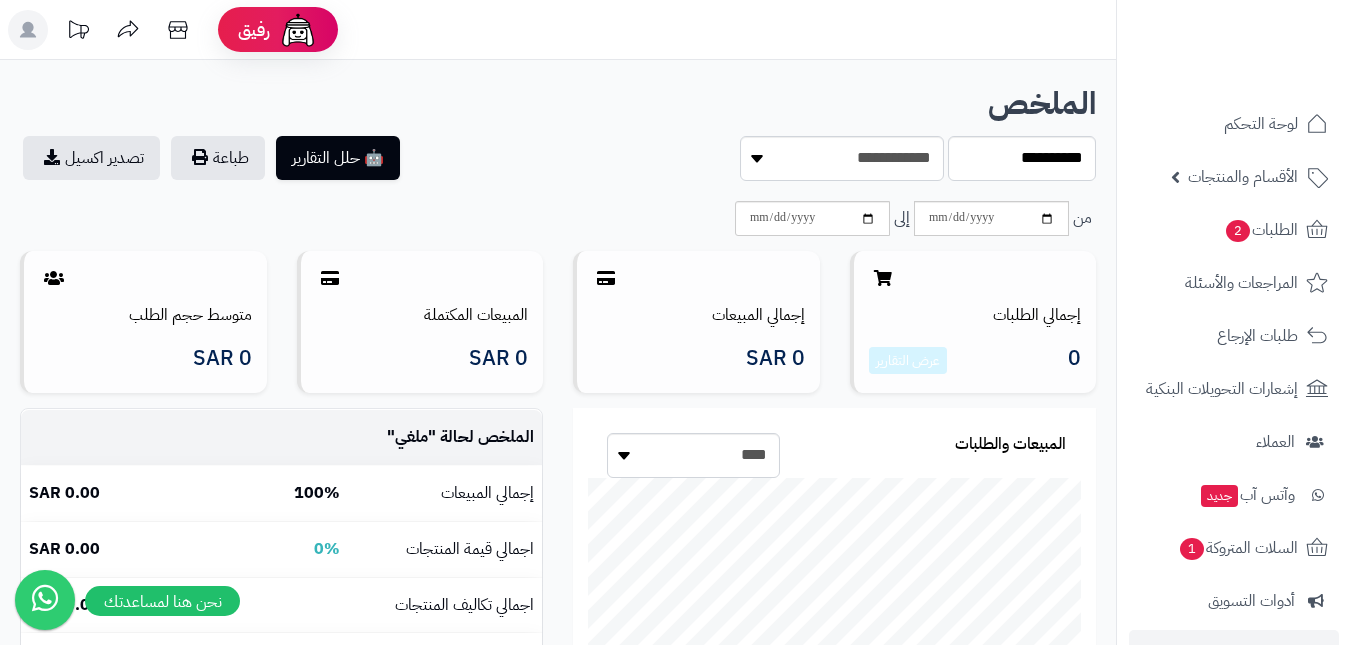 scroll, scrollTop: 1, scrollLeft: 0, axis: vertical 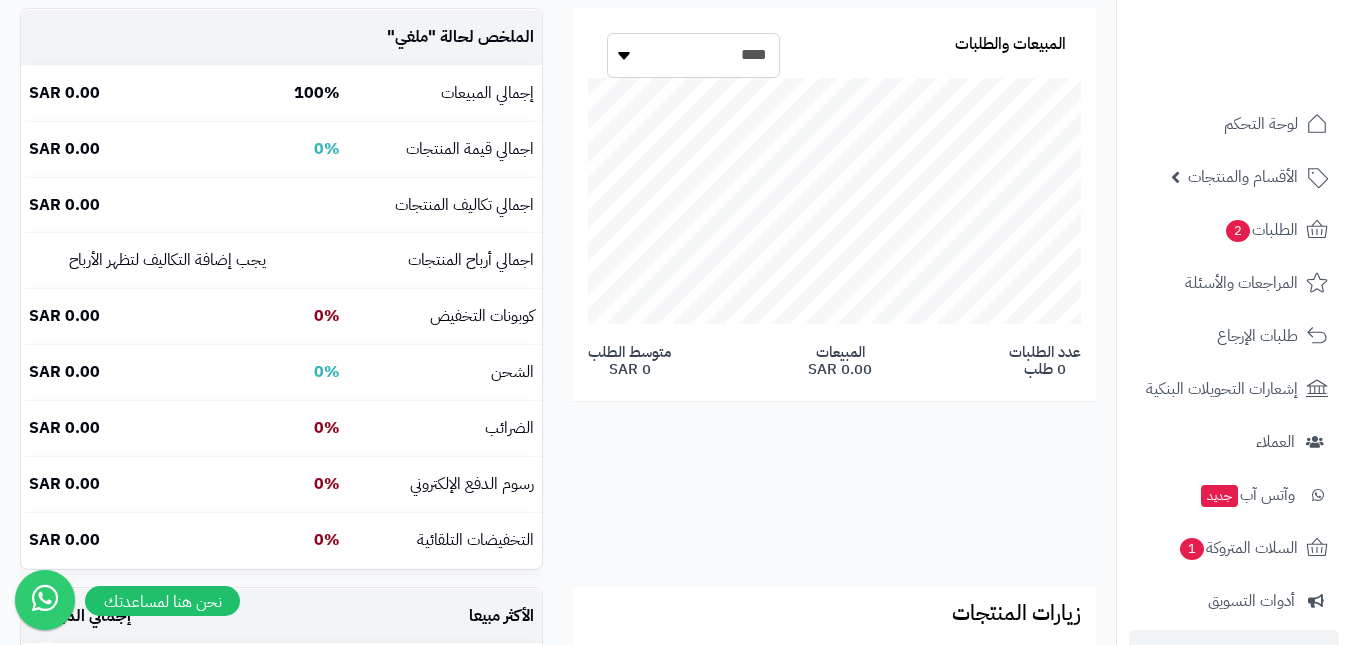 click on "**********" at bounding box center [693, 55] 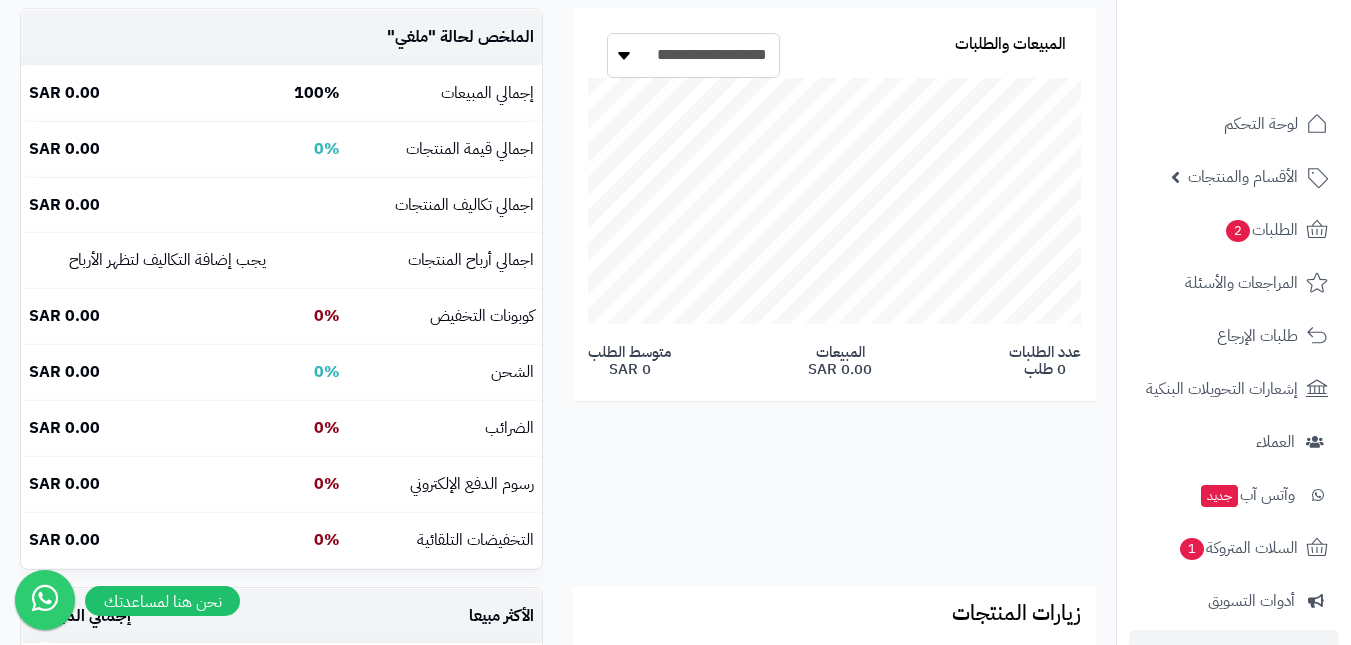 click on "**********" at bounding box center (693, 55) 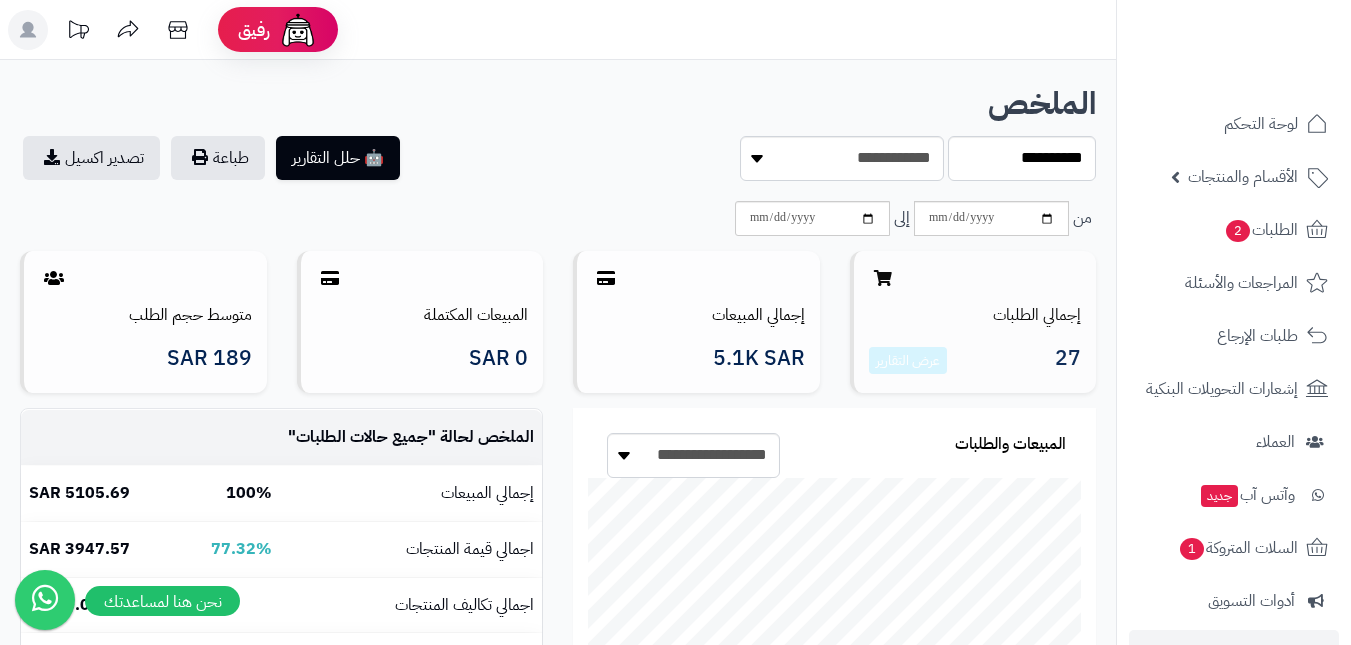 scroll, scrollTop: 0, scrollLeft: 0, axis: both 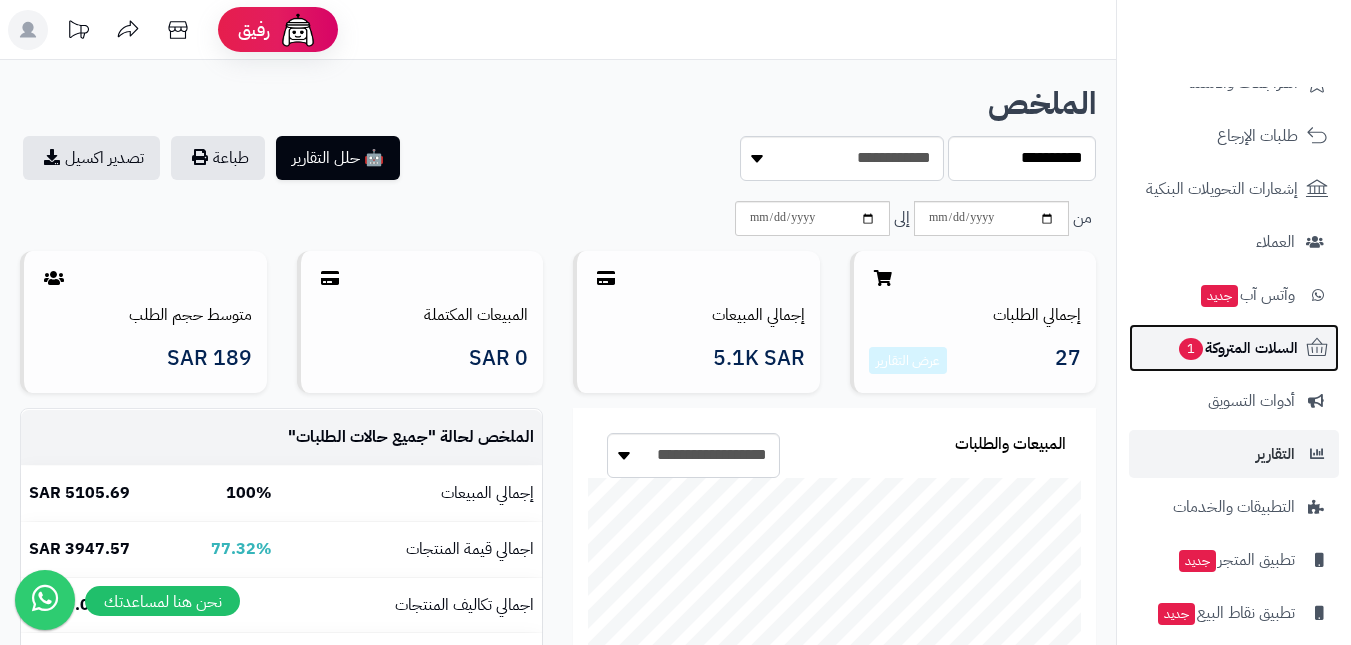 click on "السلات المتروكة  1" at bounding box center [1237, 348] 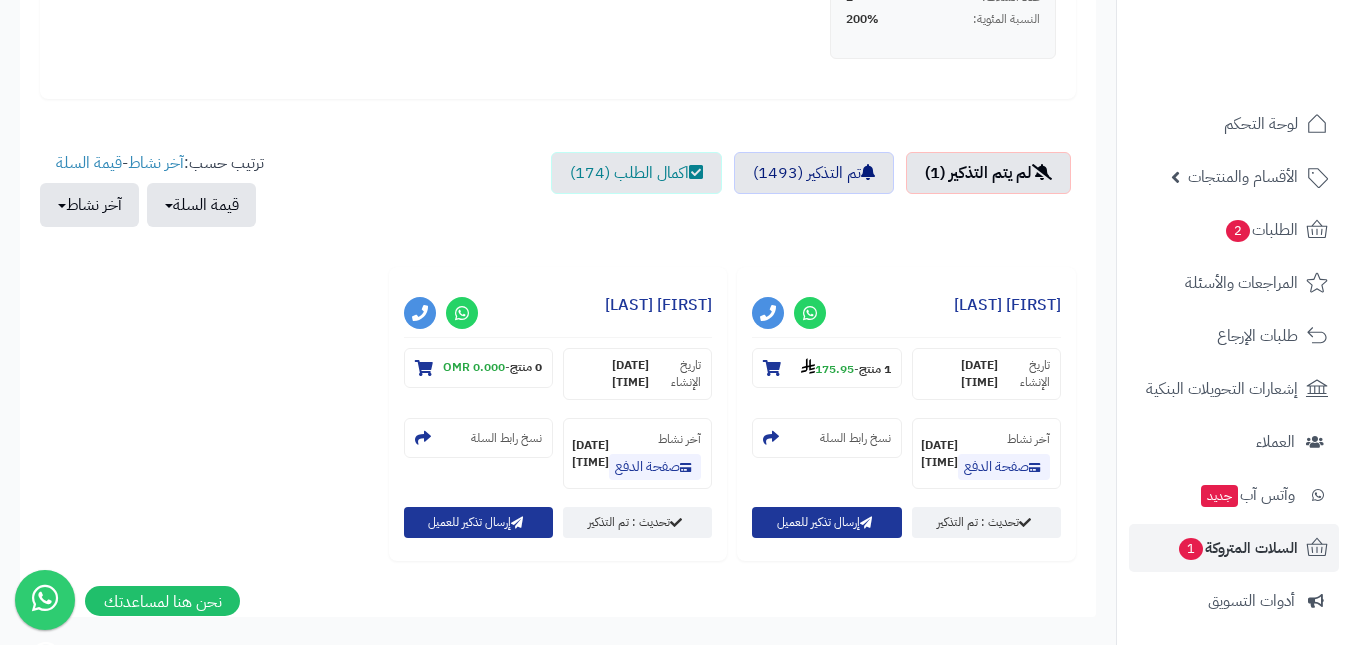 scroll, scrollTop: 700, scrollLeft: 0, axis: vertical 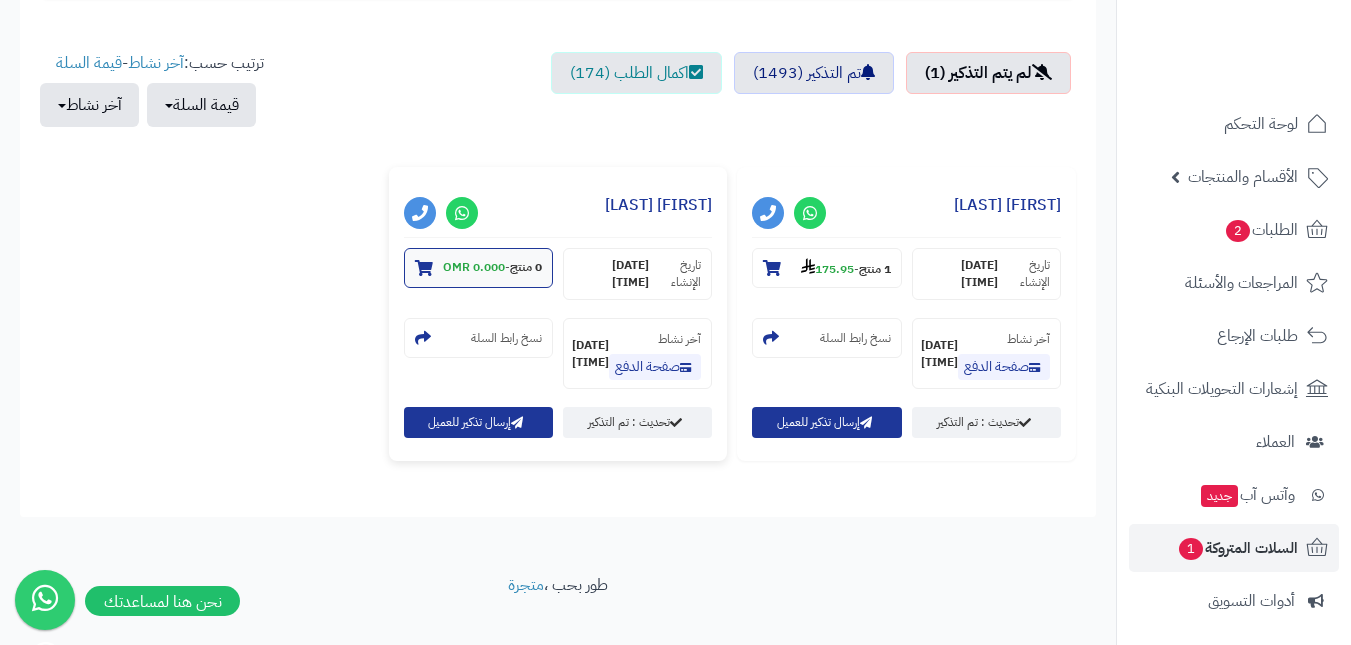 click on "0 منتج" at bounding box center (526, 267) 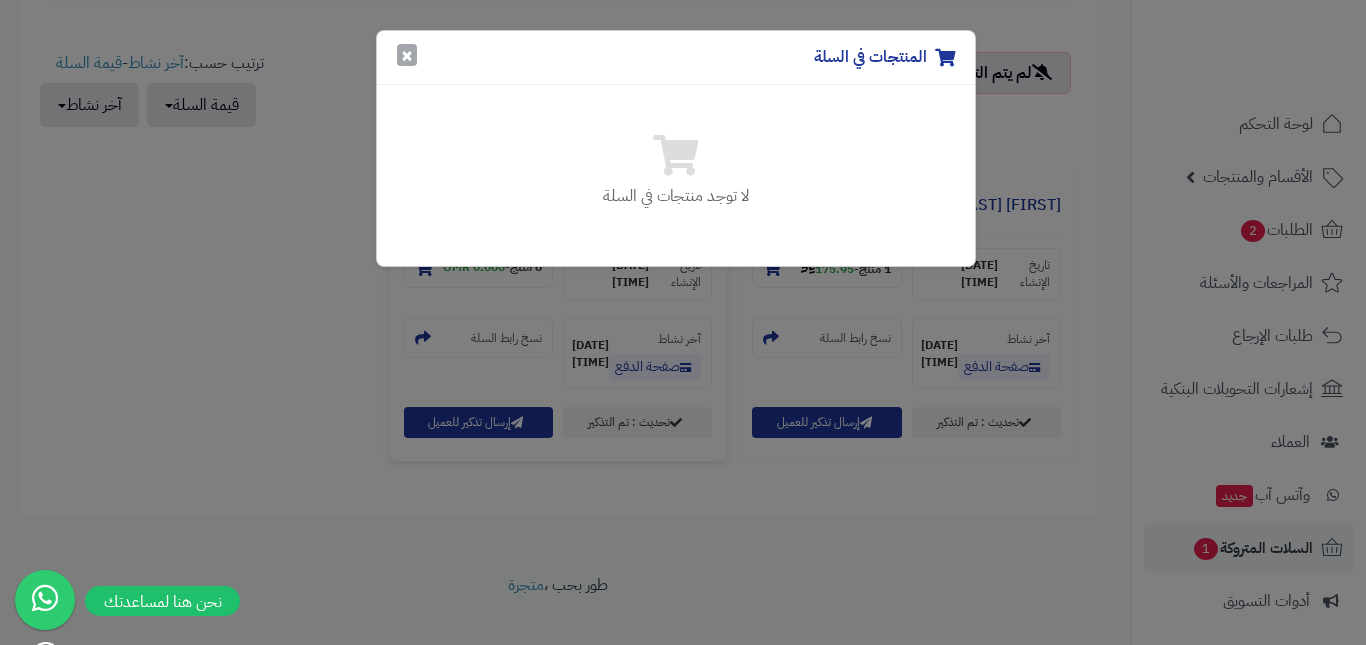 click on "×" at bounding box center [407, 55] 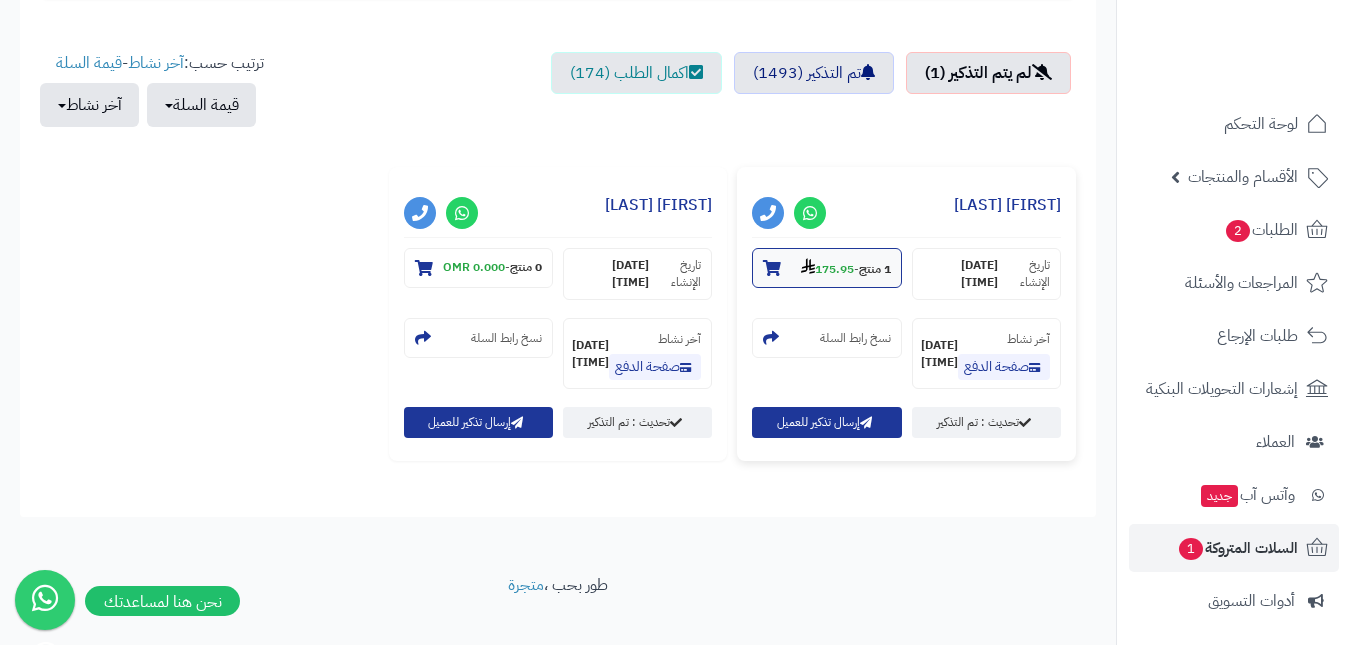 click on "175.95" at bounding box center (827, 269) 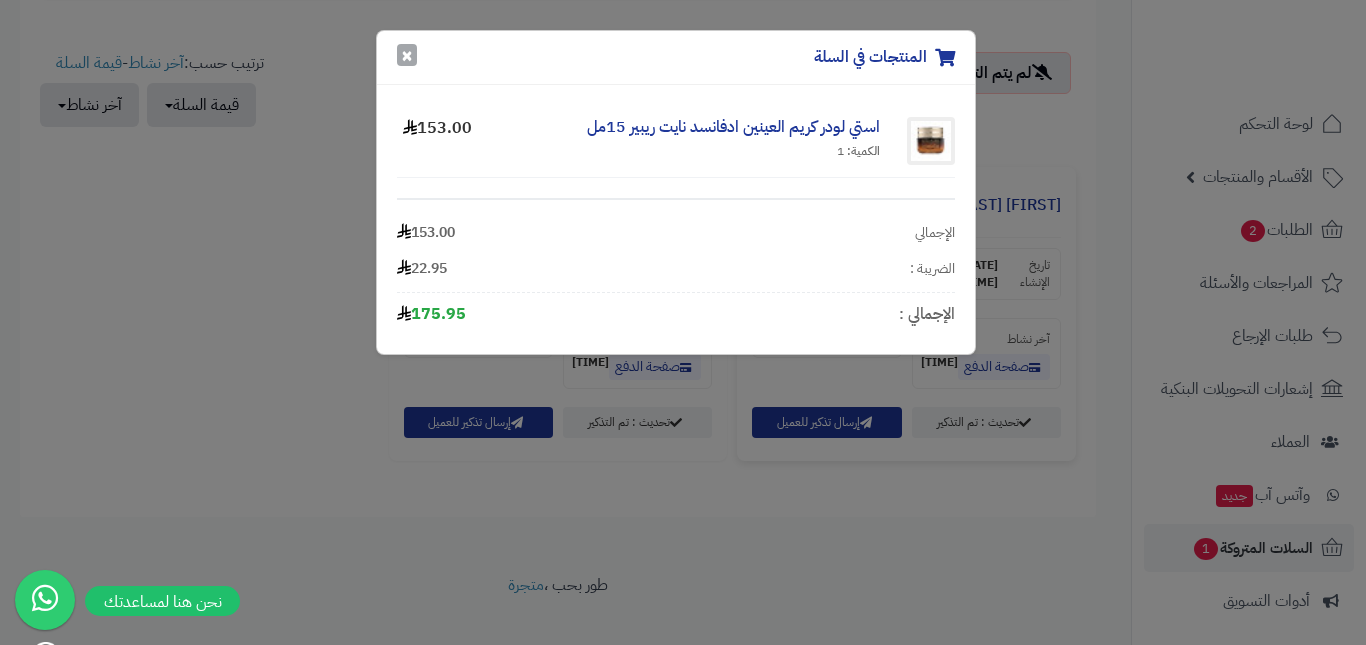 click on "×" at bounding box center (407, 55) 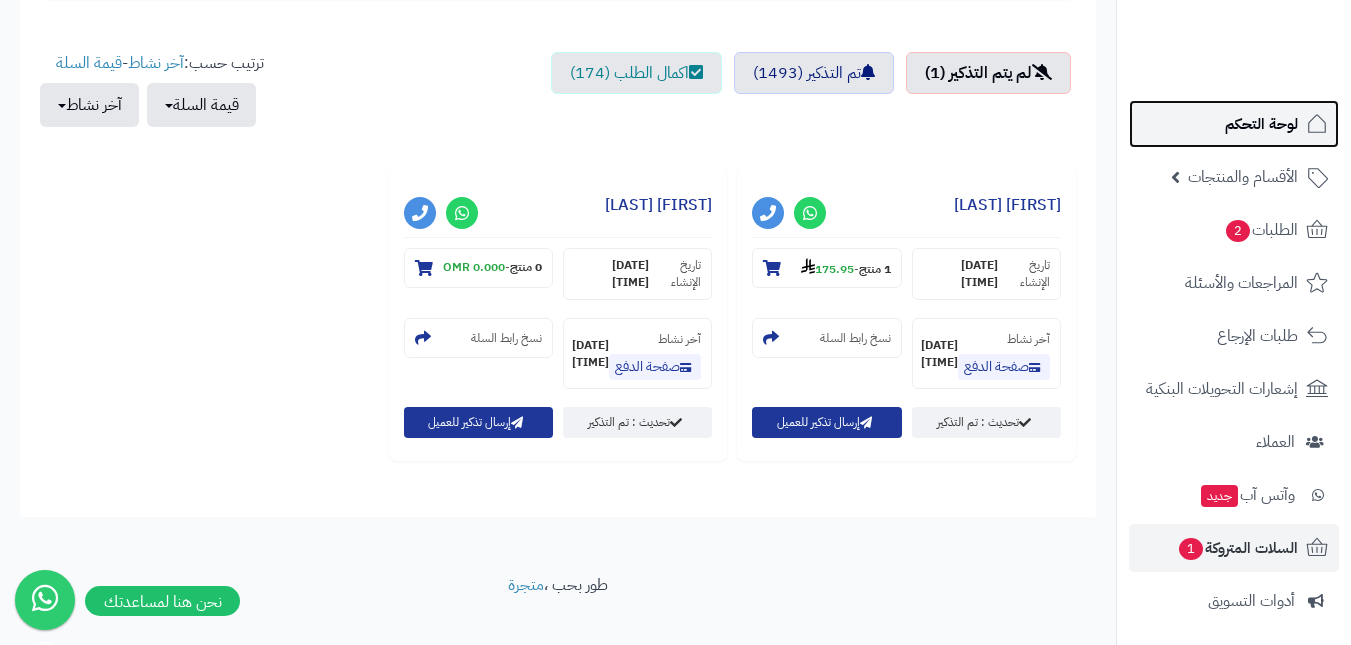 click on "لوحة التحكم" at bounding box center [1234, 124] 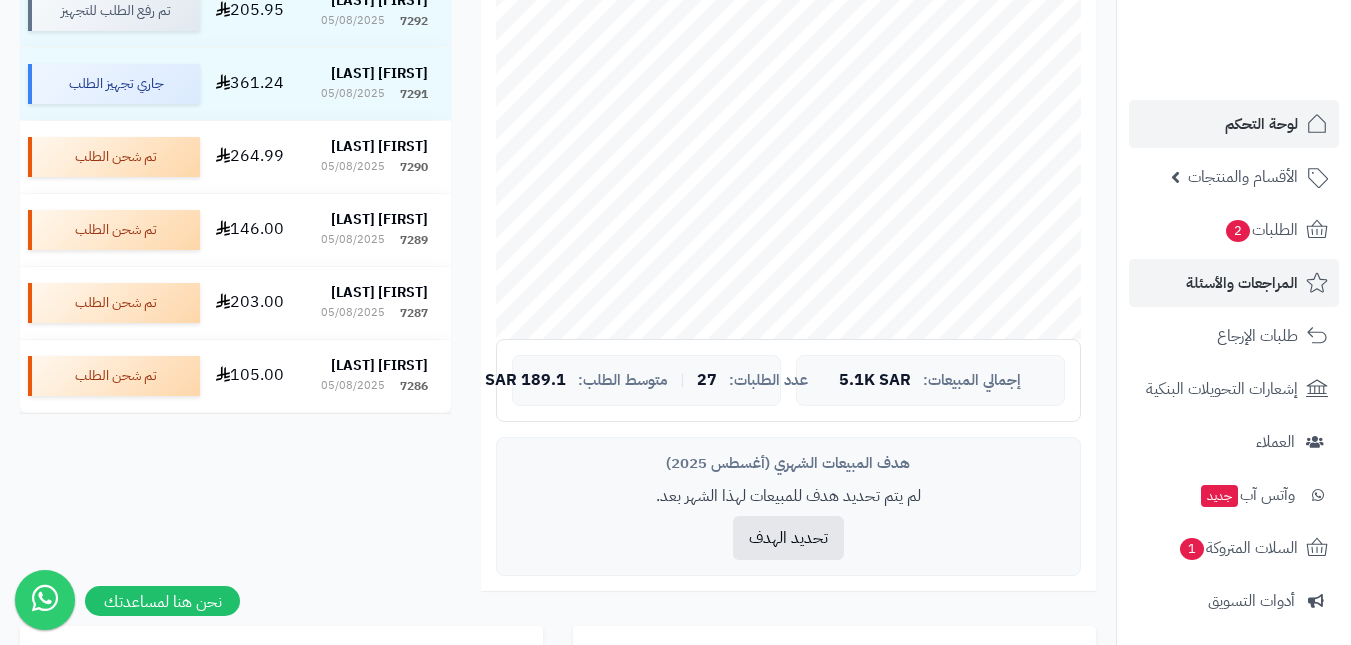 scroll, scrollTop: 500, scrollLeft: 0, axis: vertical 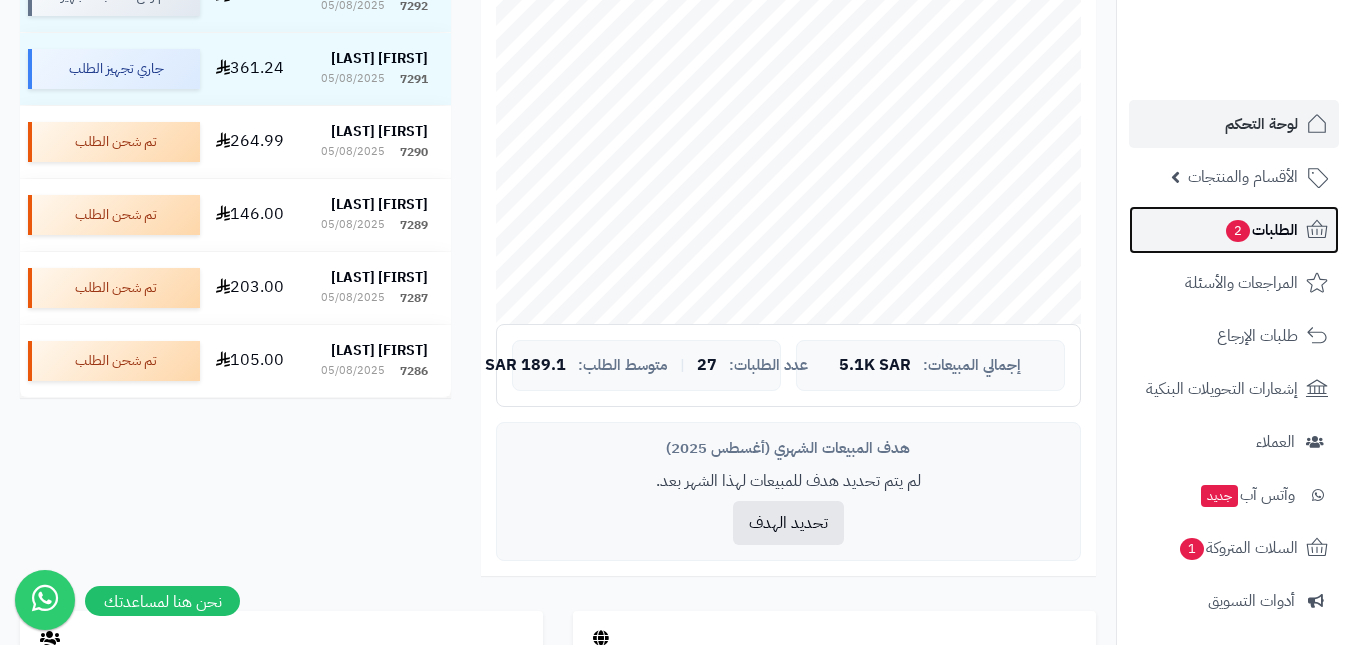 click on "الطلبات  2" at bounding box center [1234, 230] 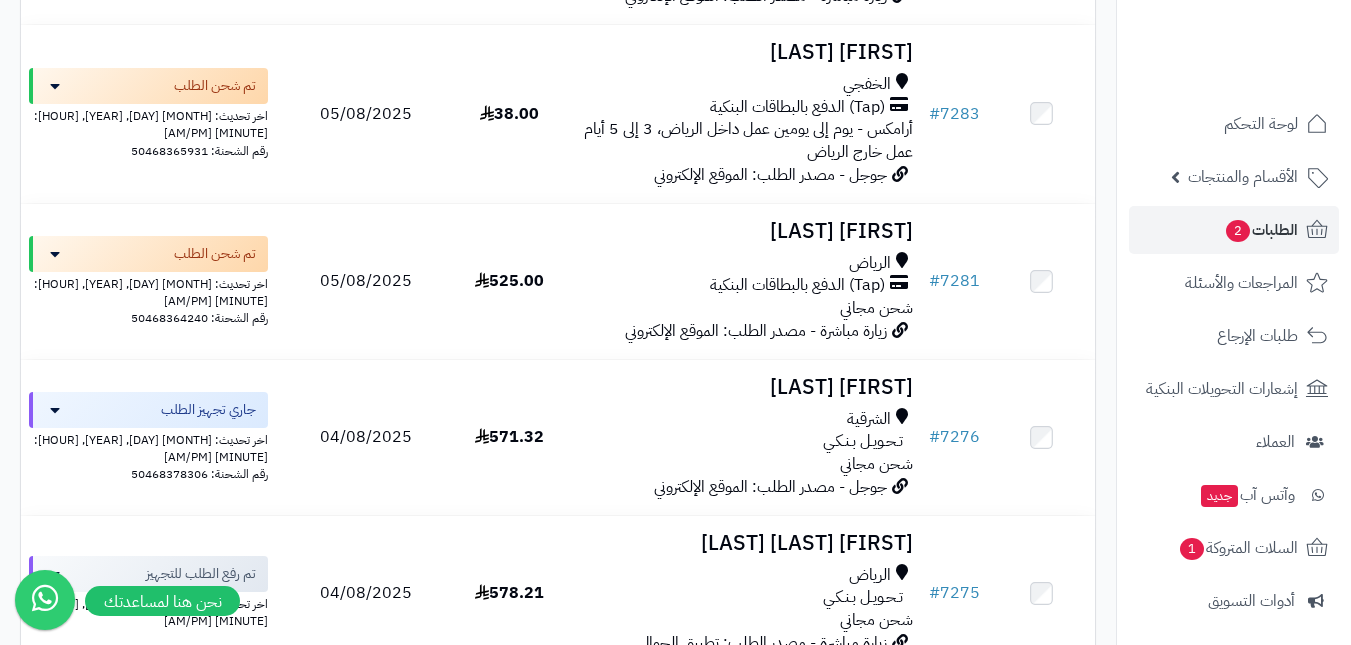 scroll, scrollTop: 900, scrollLeft: 0, axis: vertical 